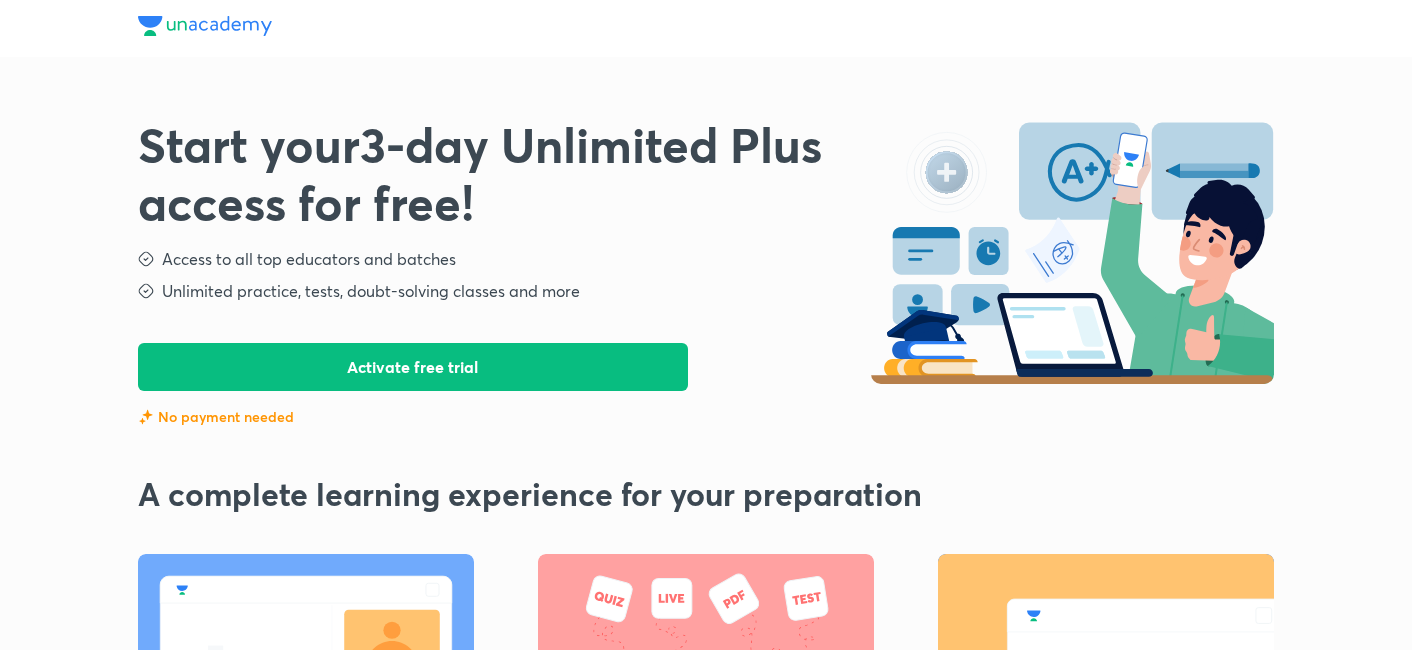 scroll, scrollTop: 0, scrollLeft: 0, axis: both 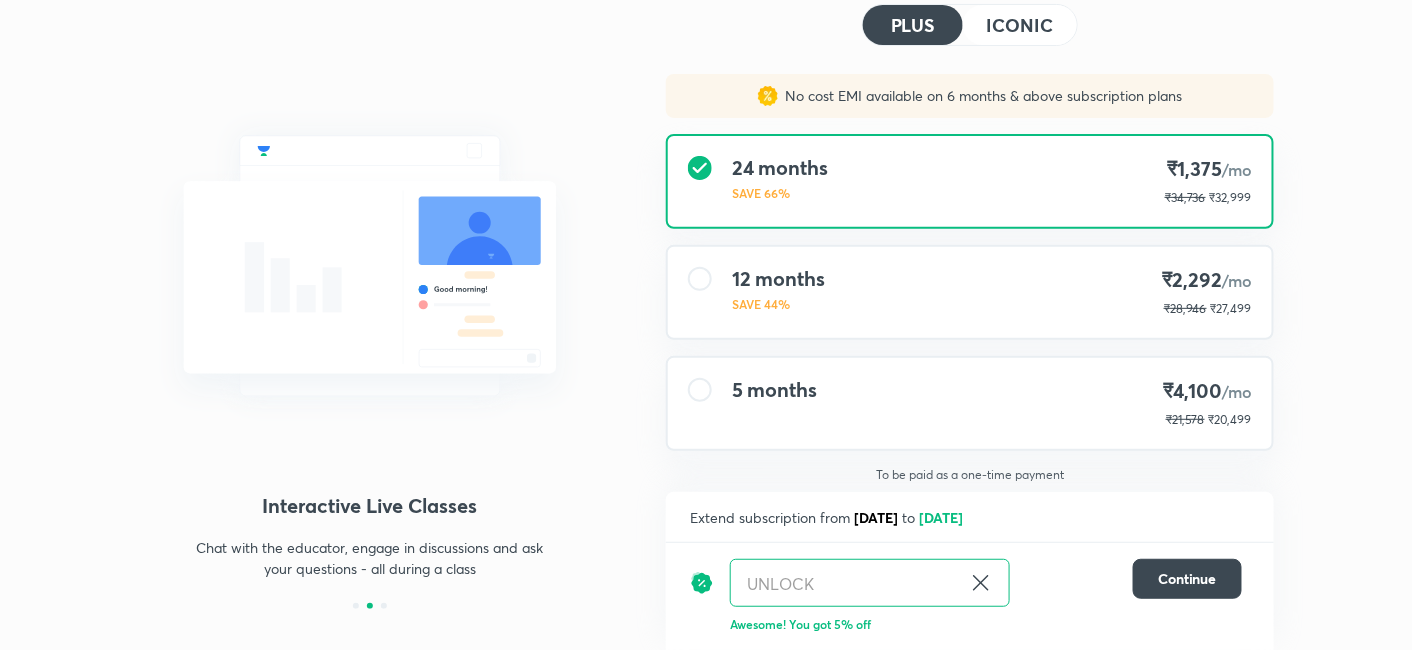 click 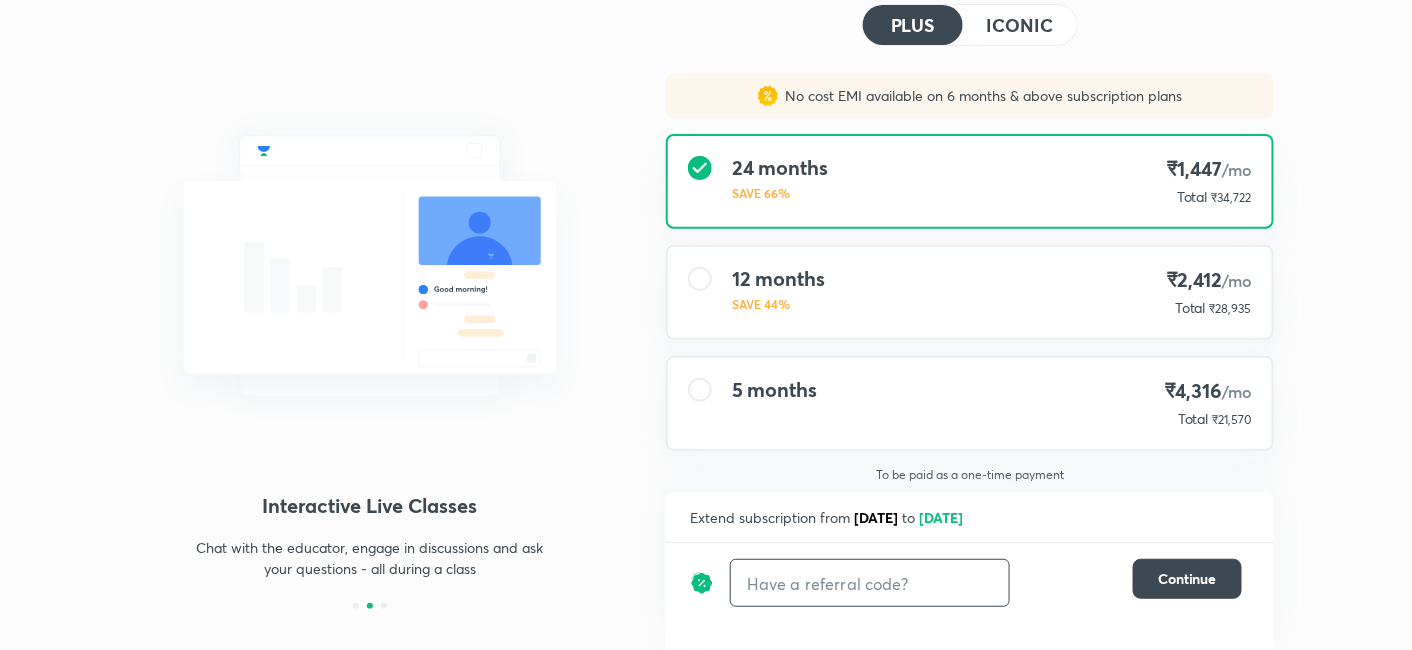 scroll, scrollTop: 0, scrollLeft: 0, axis: both 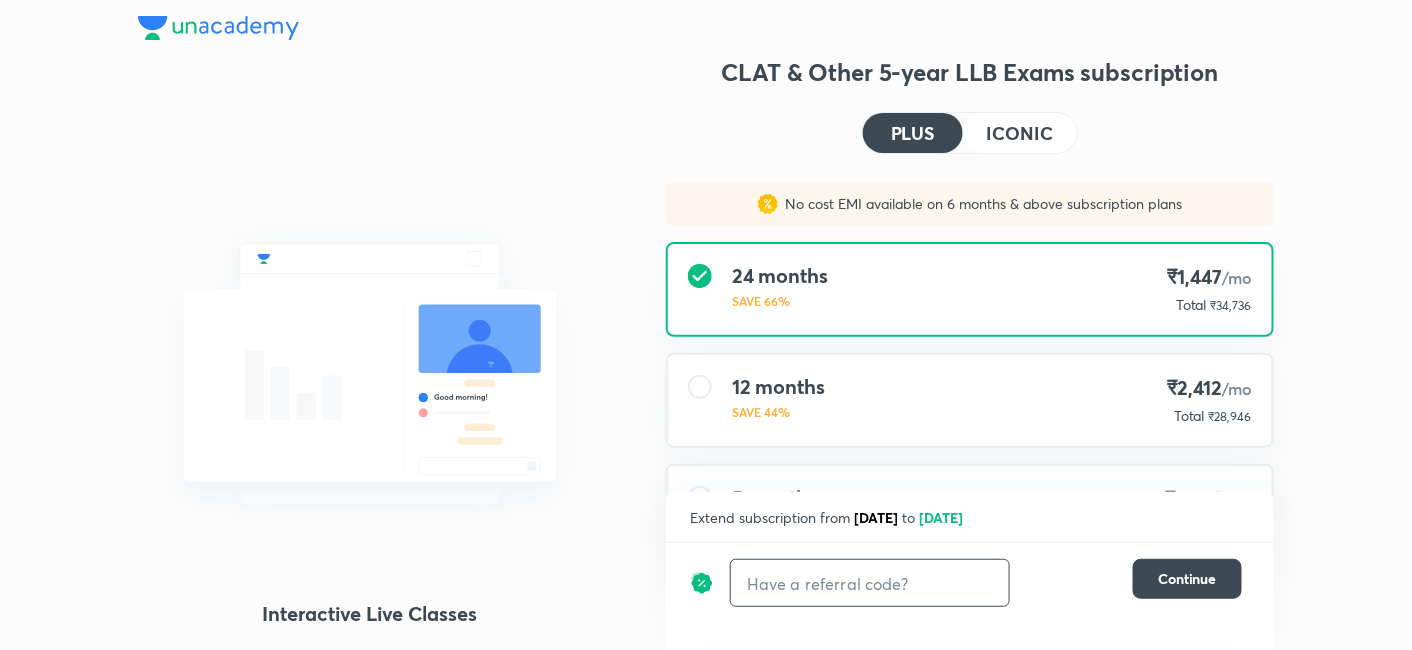 click at bounding box center (870, 583) 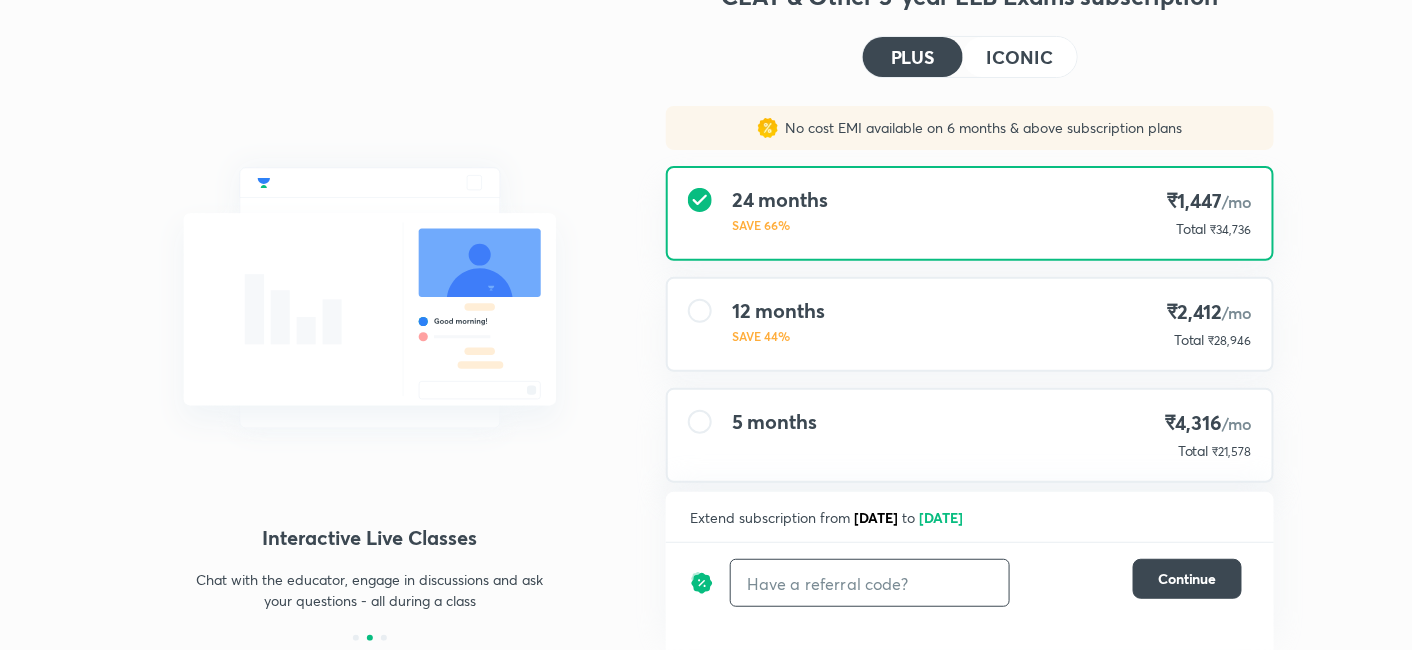 scroll, scrollTop: 111, scrollLeft: 0, axis: vertical 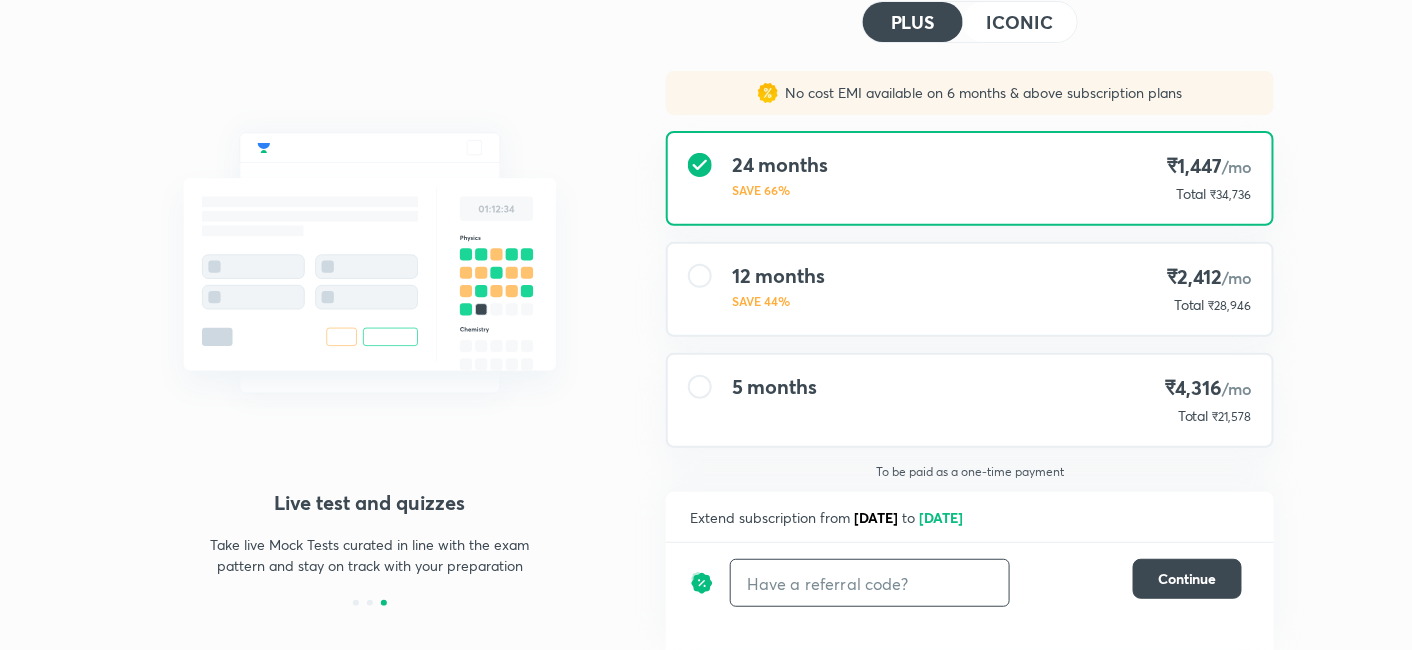 click on "12 months SAVE 44% ₹2,412  /mo Total ₹28,946" at bounding box center (970, 289) 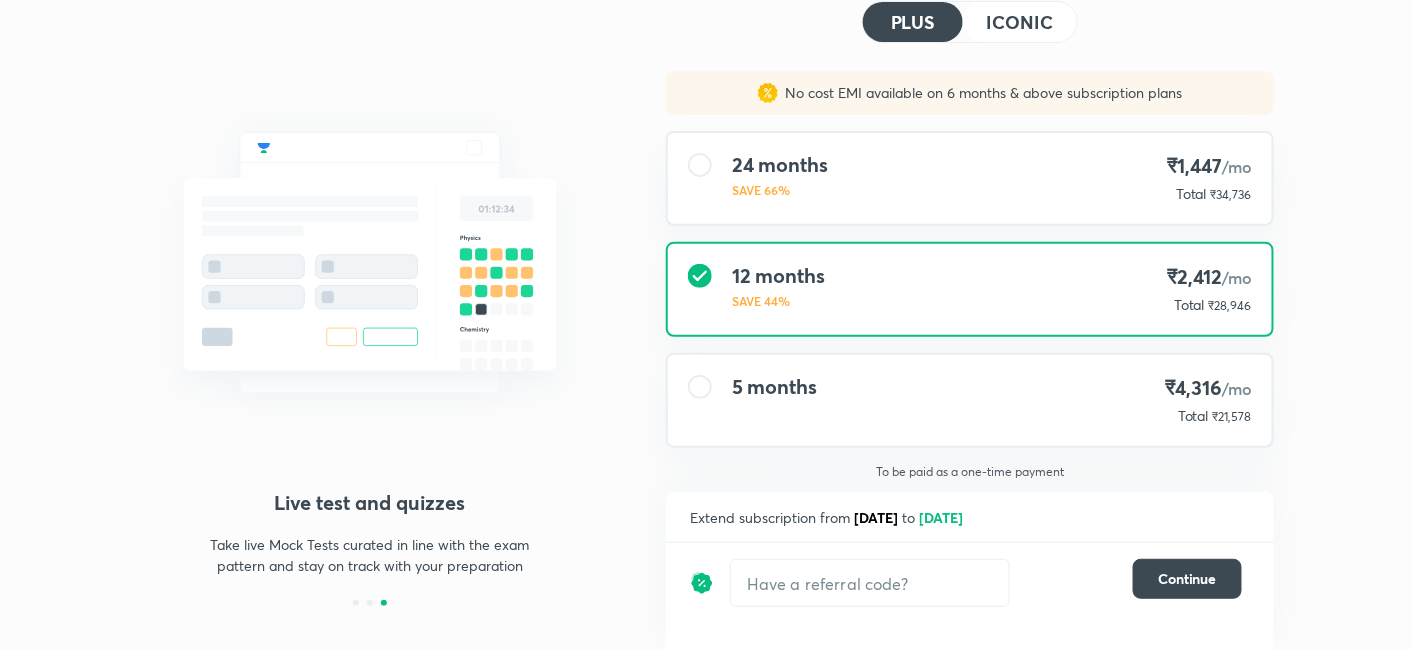 click on "5 months ₹4,316  /mo Total ₹21,578" at bounding box center [970, 400] 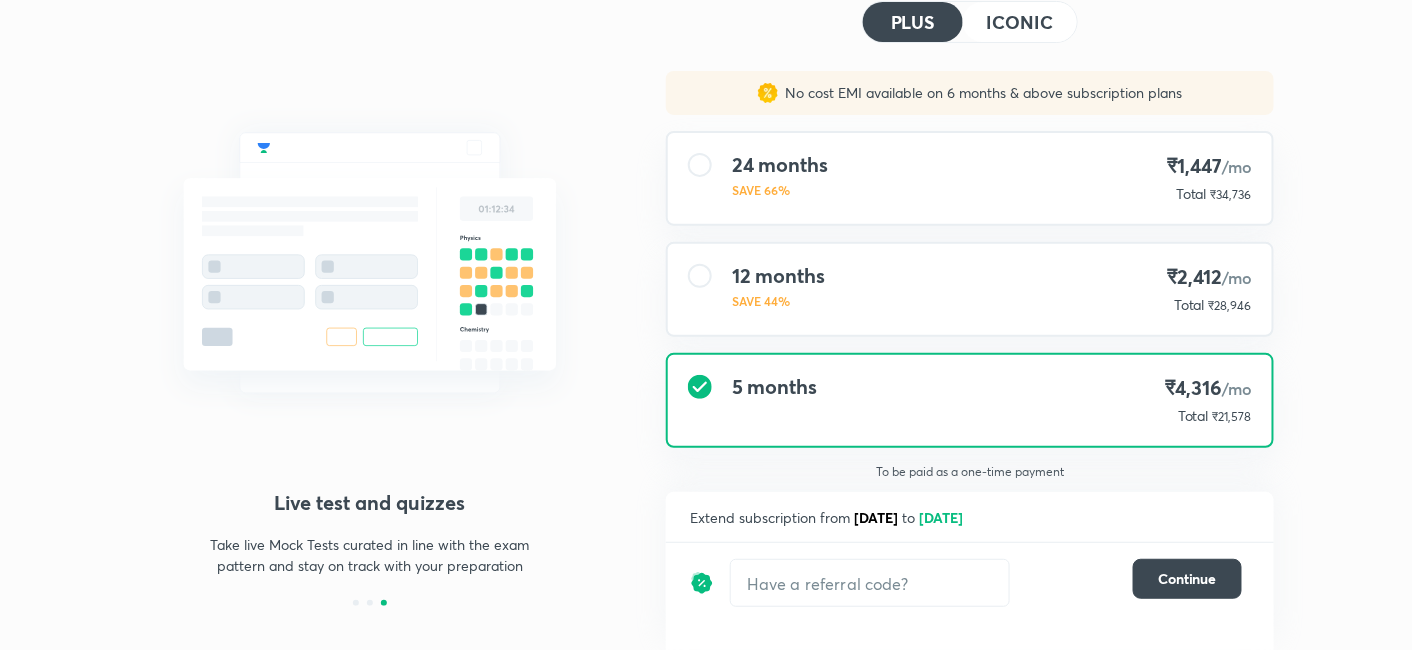 click on "24 months SAVE 66% ₹1,447  /mo Total ₹34,736" at bounding box center (970, 178) 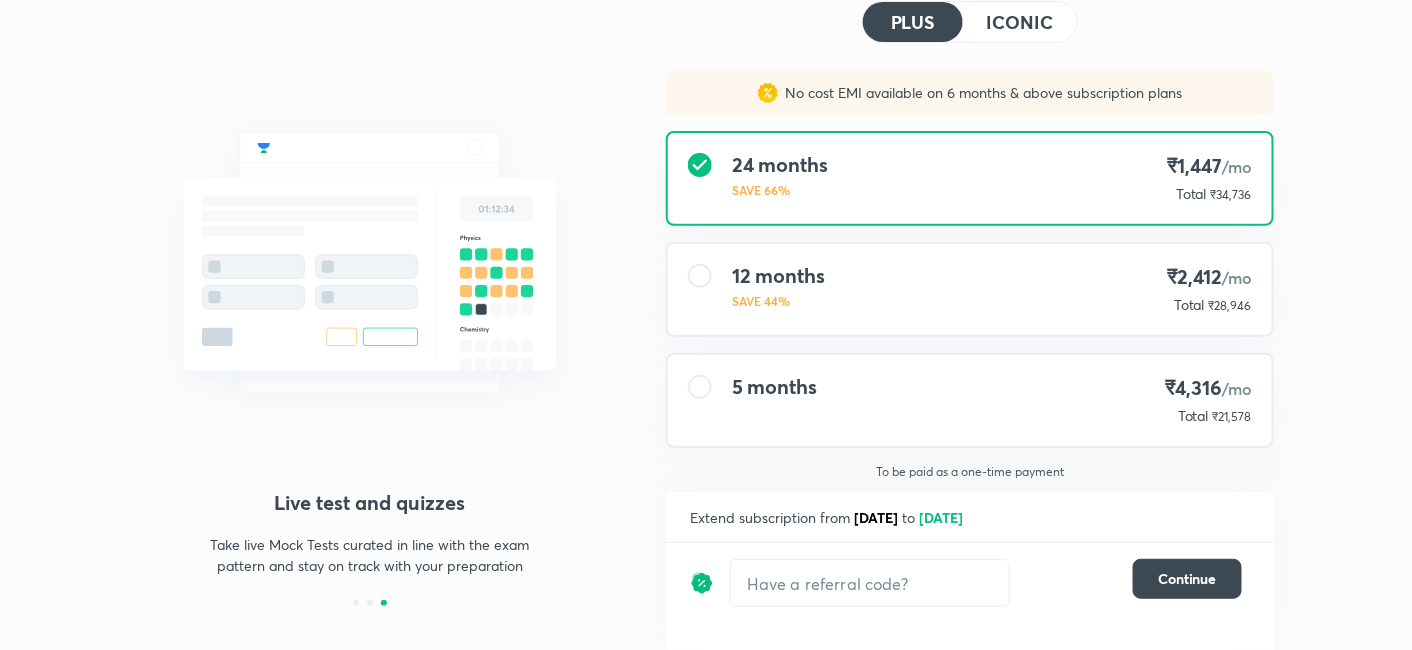 click on "12 months SAVE 44% ₹2,412  /mo Total ₹28,946" at bounding box center [970, 289] 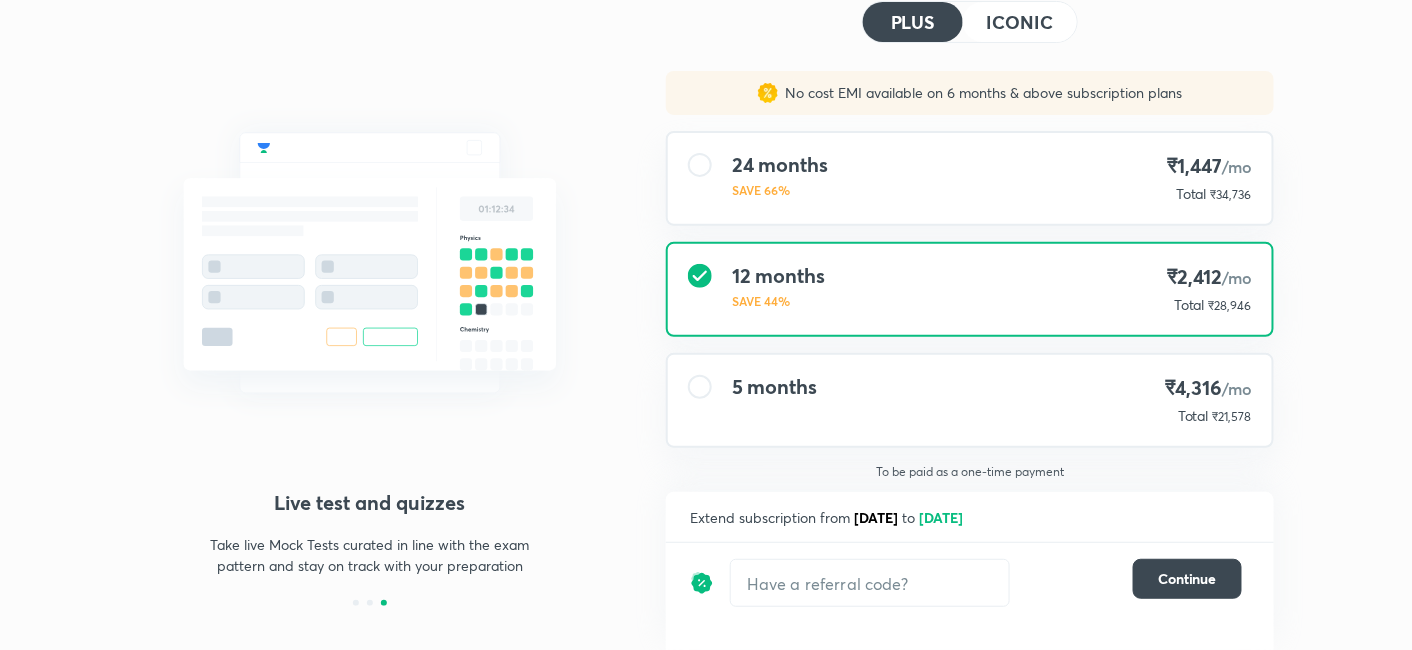 click on "5 months ₹4,316  /mo Total ₹21,578" at bounding box center (970, 400) 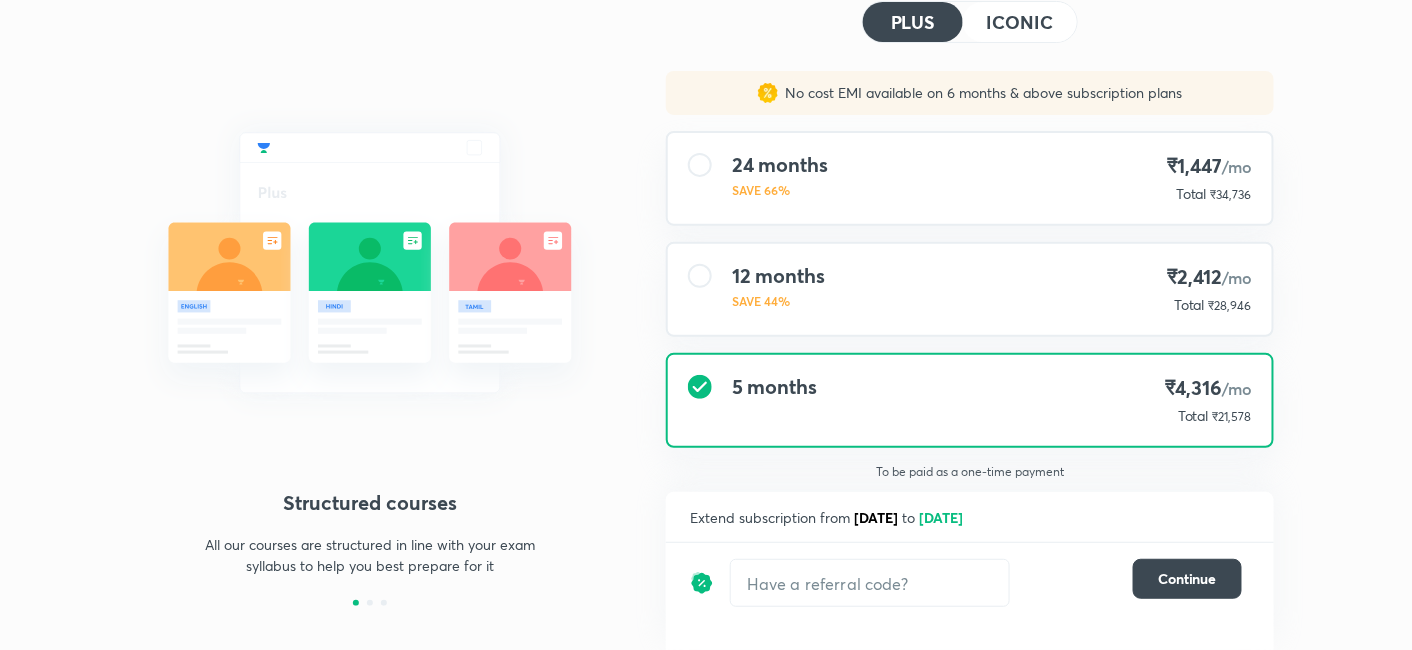 click on "12 months SAVE 44% ₹2,412  /mo Total ₹28,946" at bounding box center [970, 289] 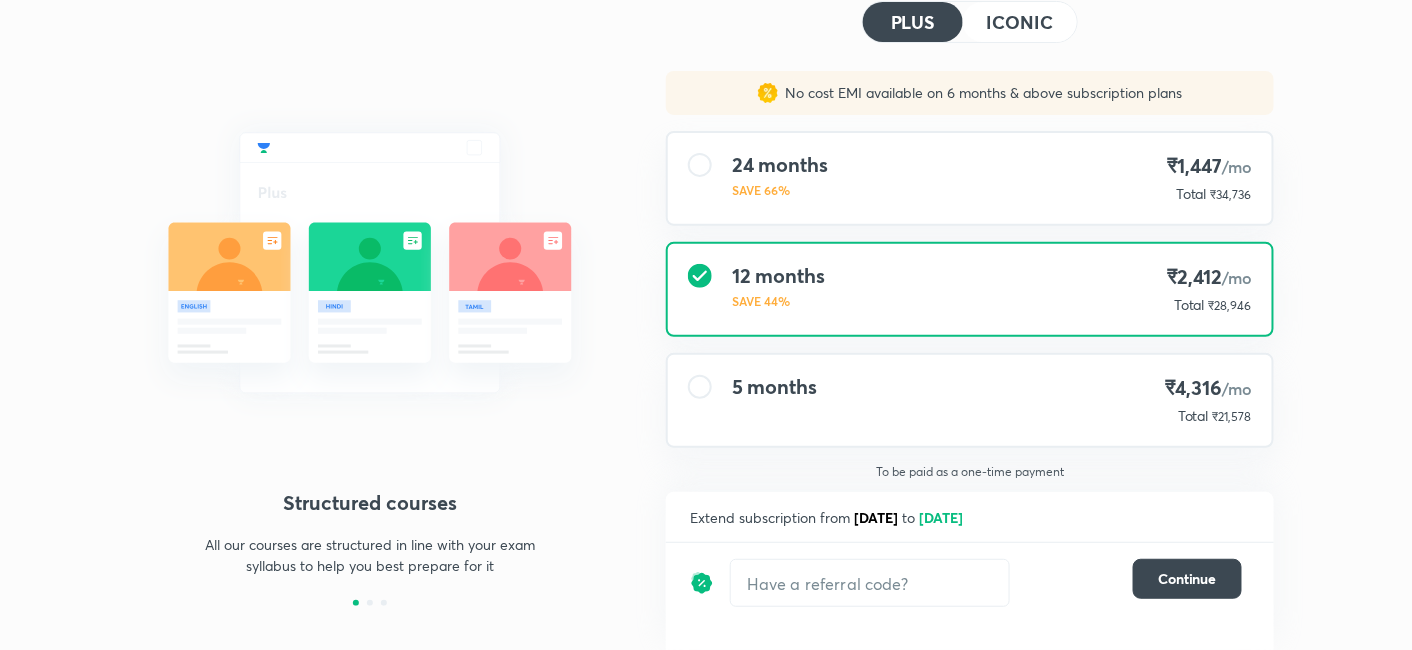 click on "24 months SAVE 66% ₹1,447  /mo Total ₹34,736" at bounding box center (970, 178) 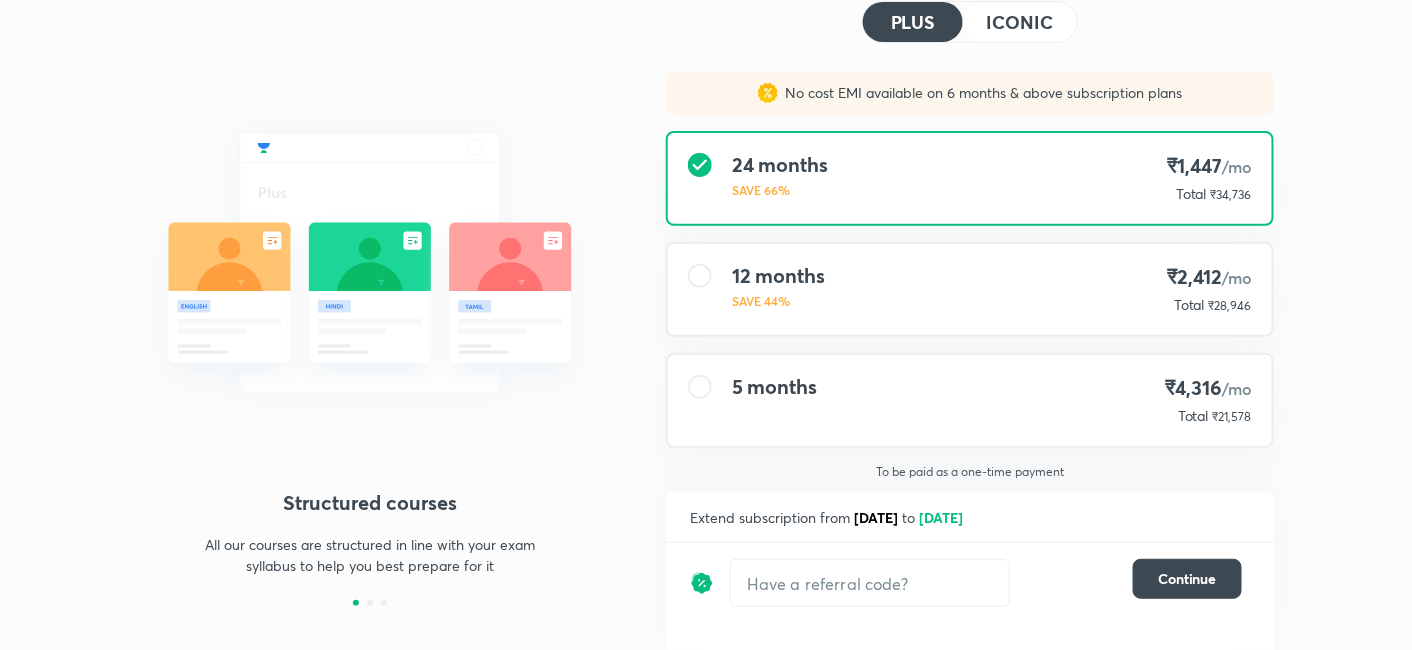 scroll, scrollTop: 0, scrollLeft: 0, axis: both 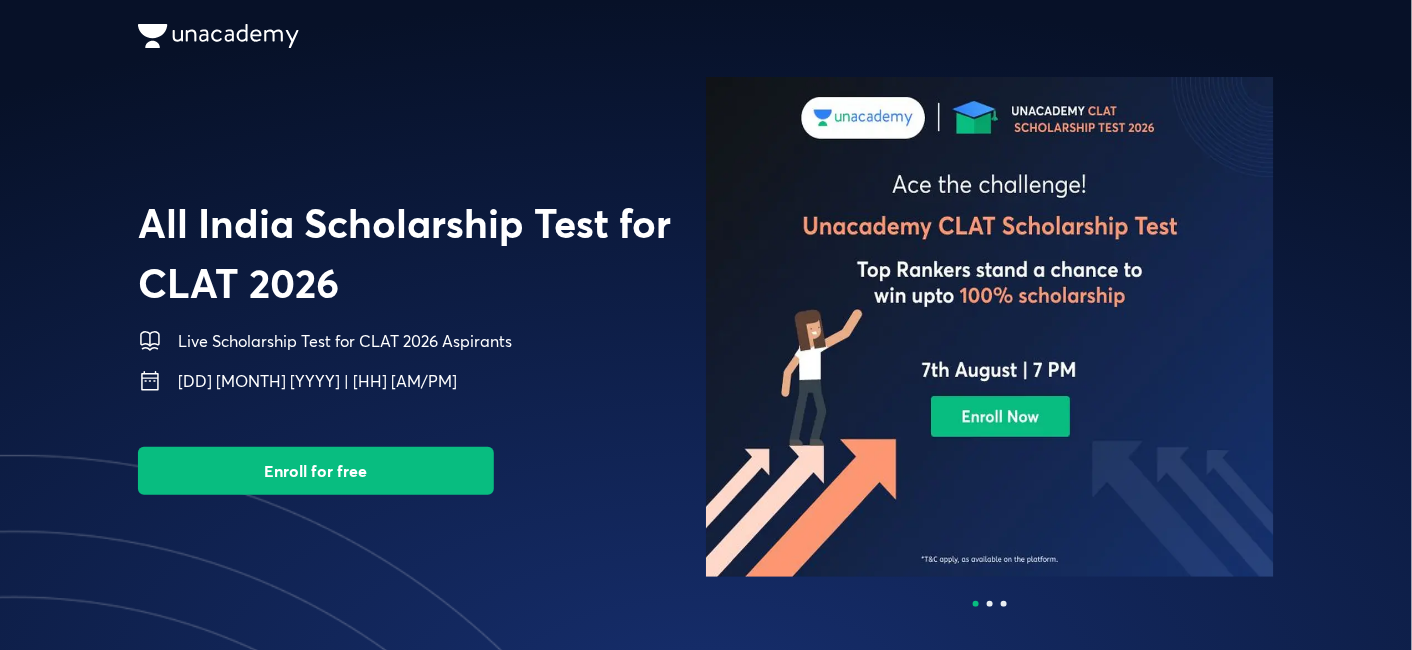 click on "Enroll for free" at bounding box center (316, 471) 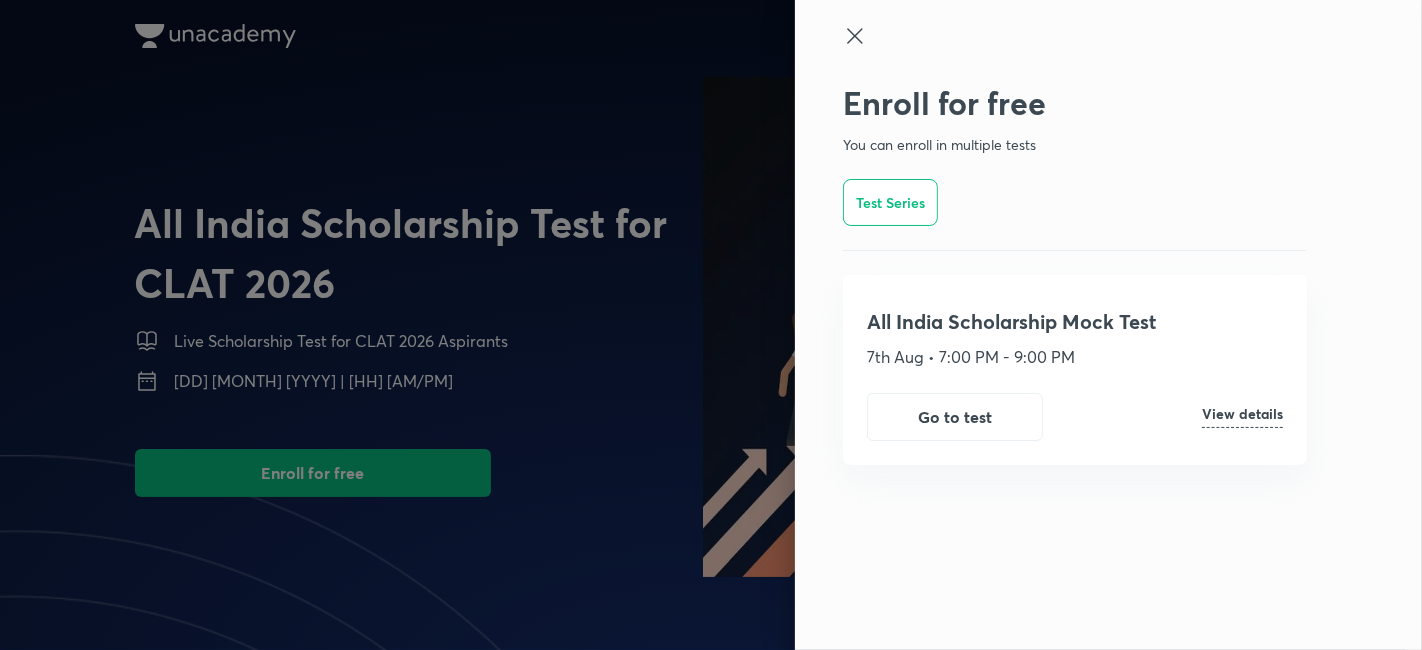 click on "Test Series" at bounding box center (890, 202) 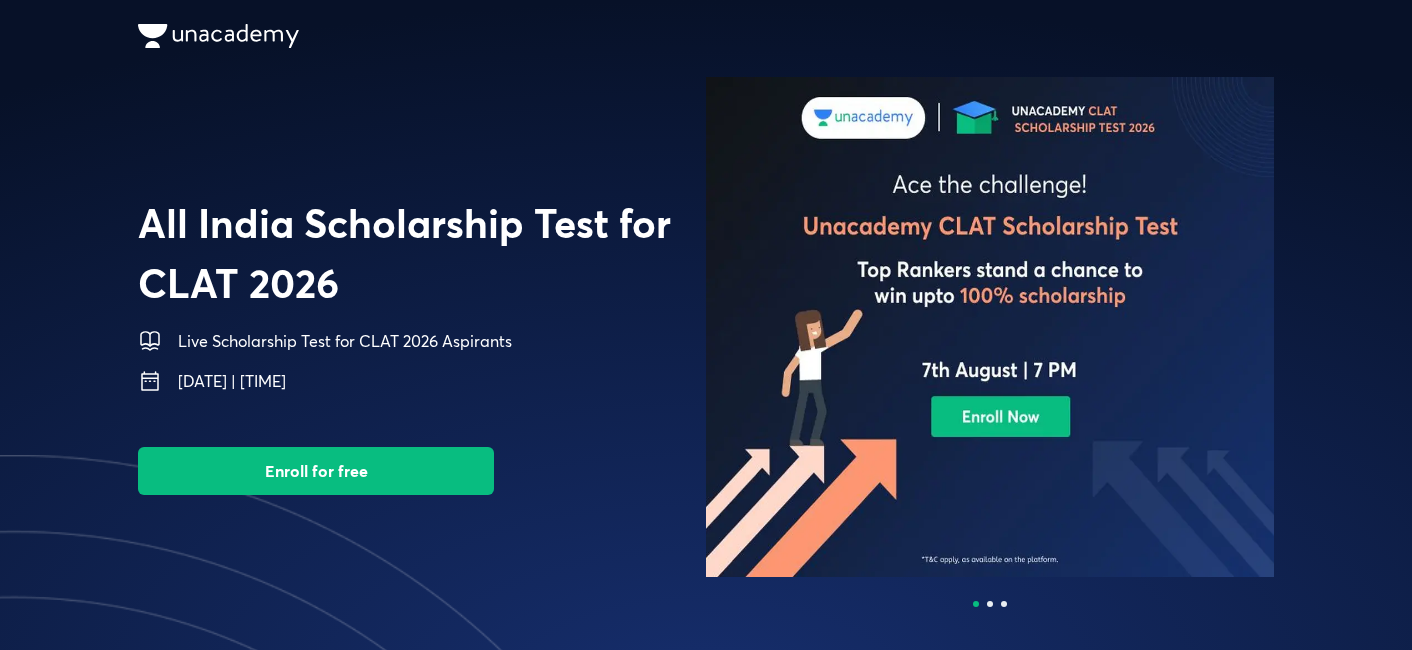 scroll, scrollTop: 0, scrollLeft: 0, axis: both 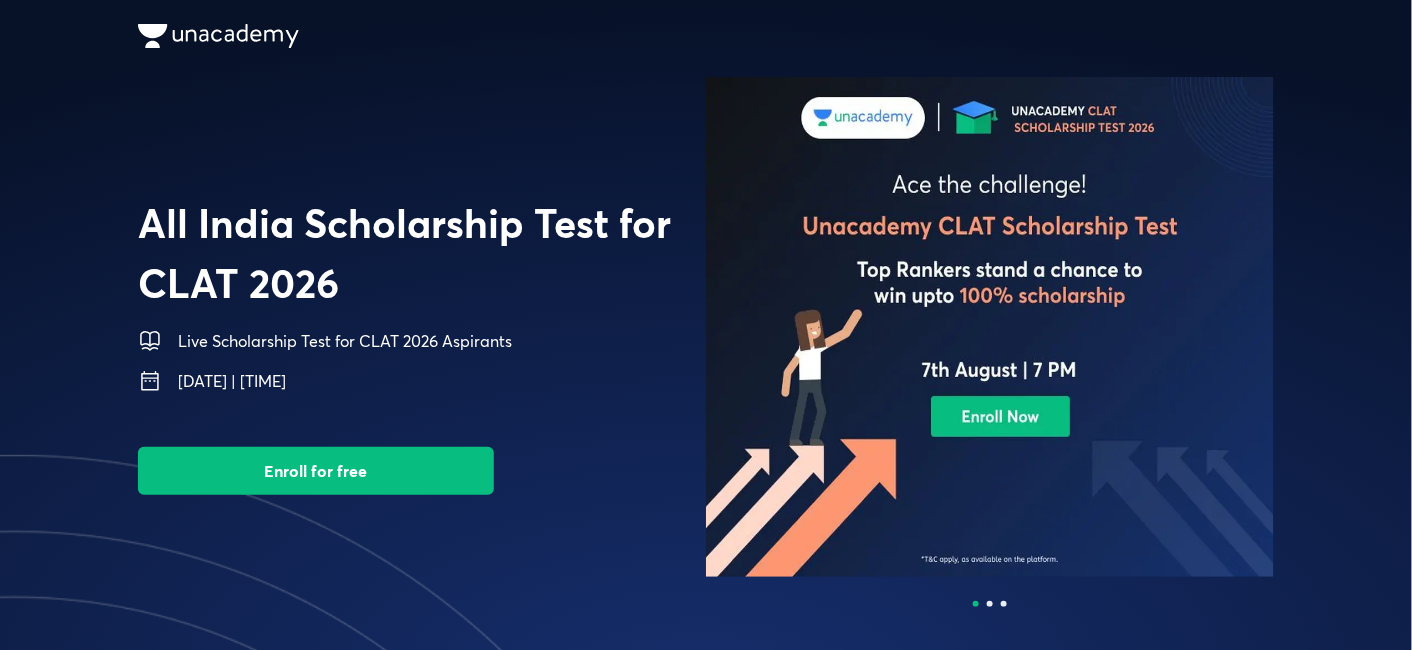 click on "Enroll for free" at bounding box center (316, 471) 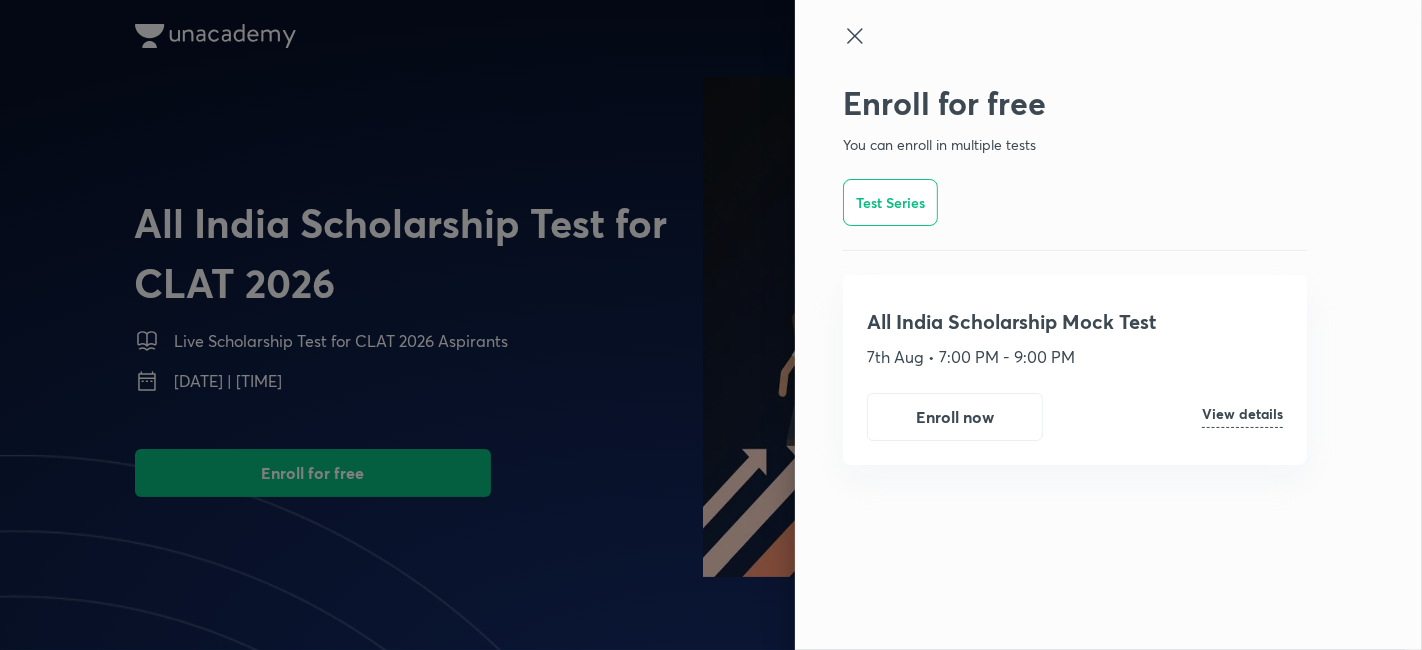click on "Test Series" at bounding box center [890, 202] 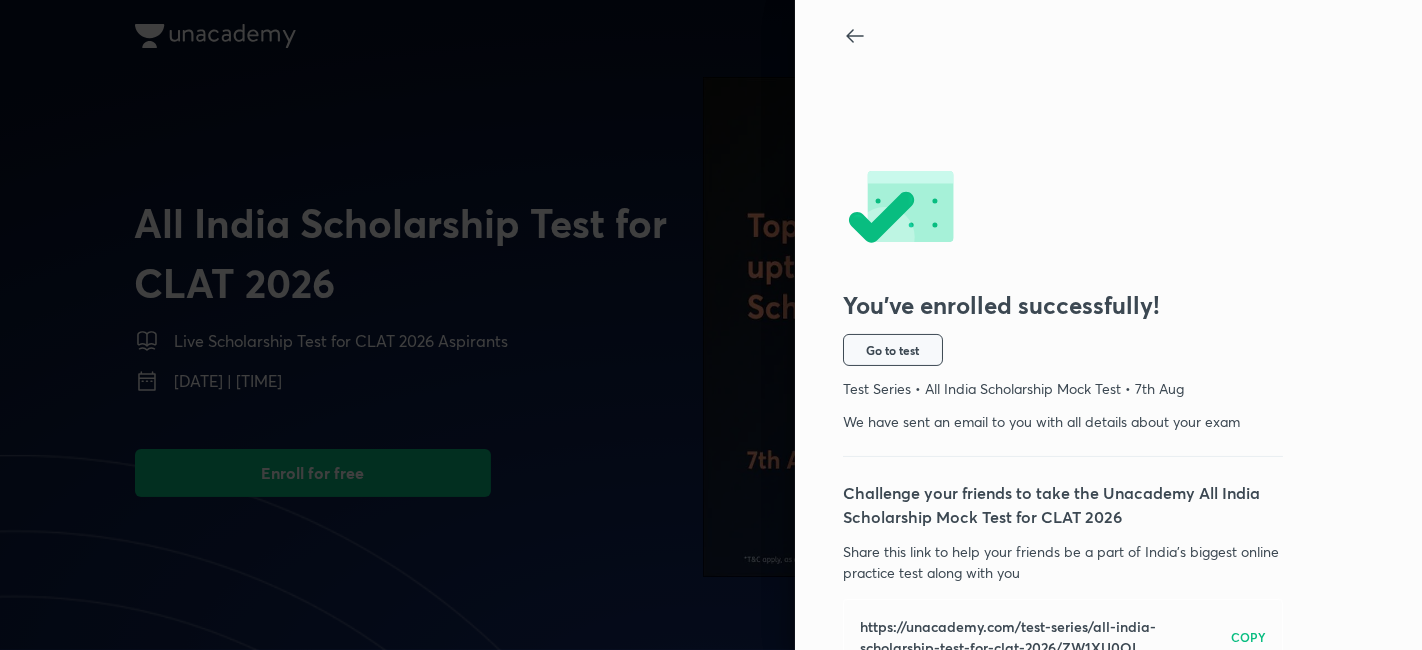 click on "Go to test" at bounding box center (893, 350) 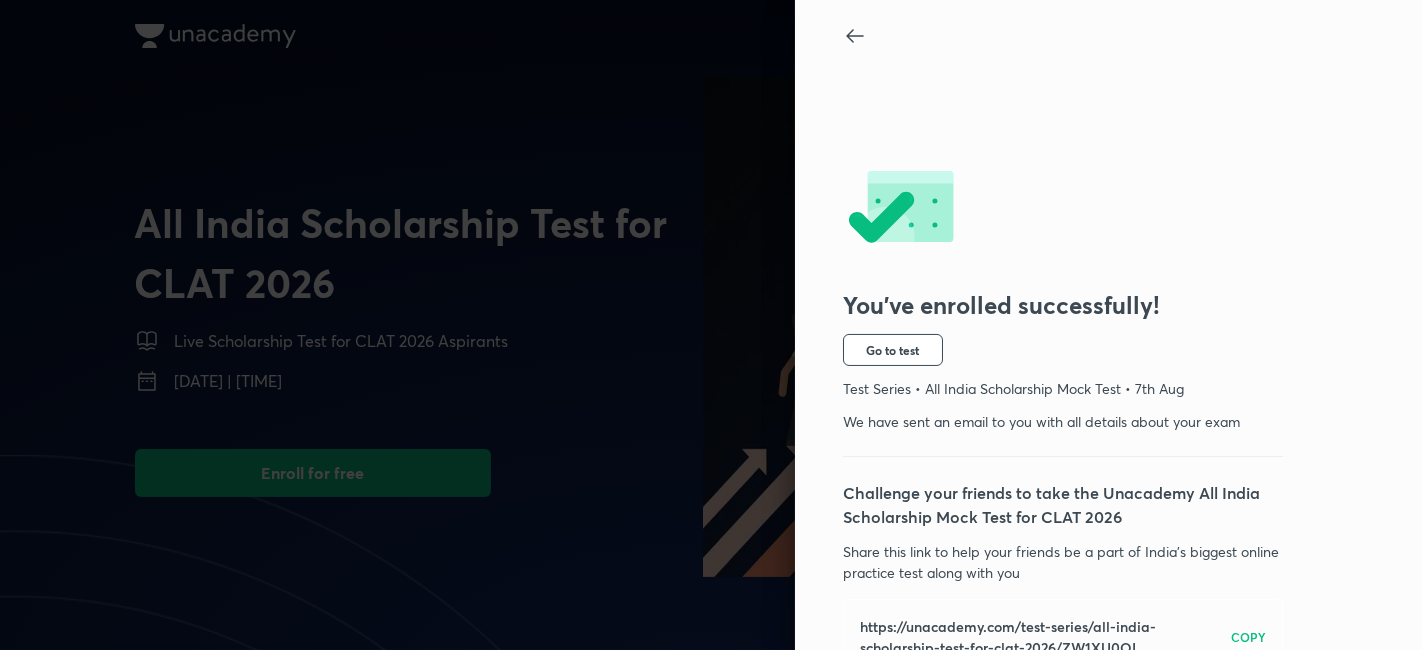 click at bounding box center (711, 325) 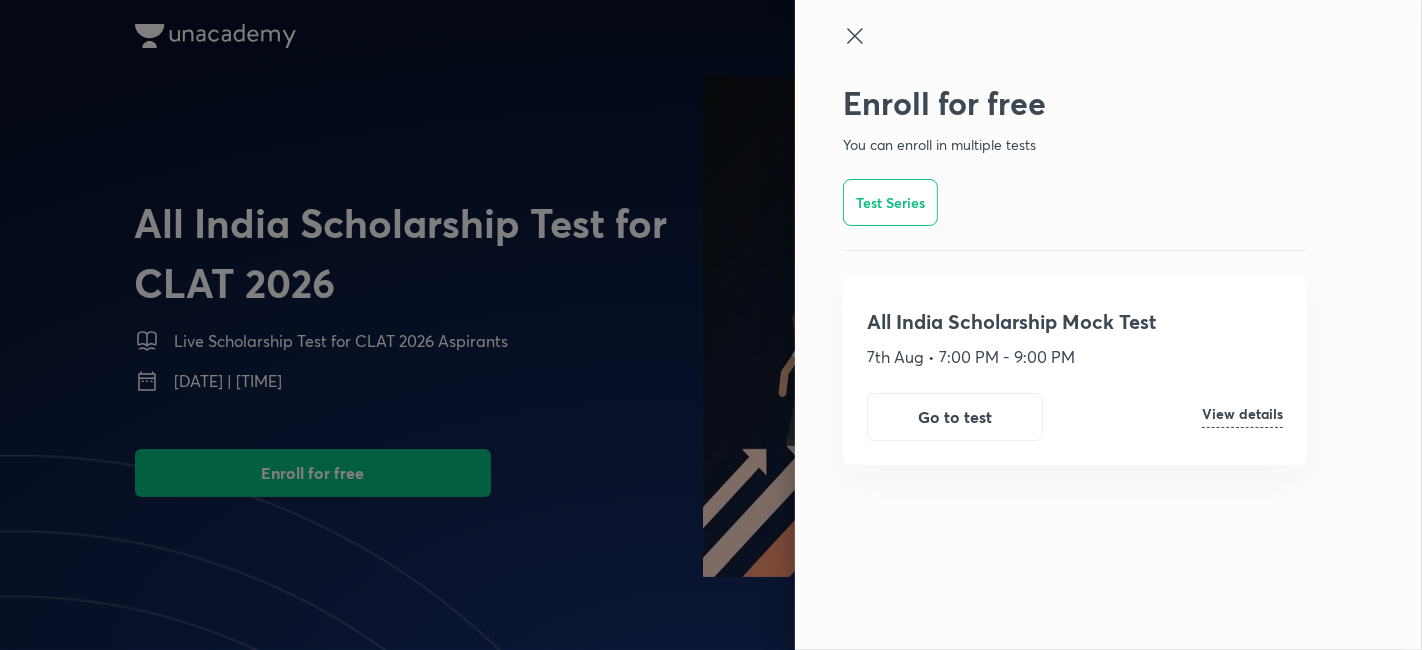 click 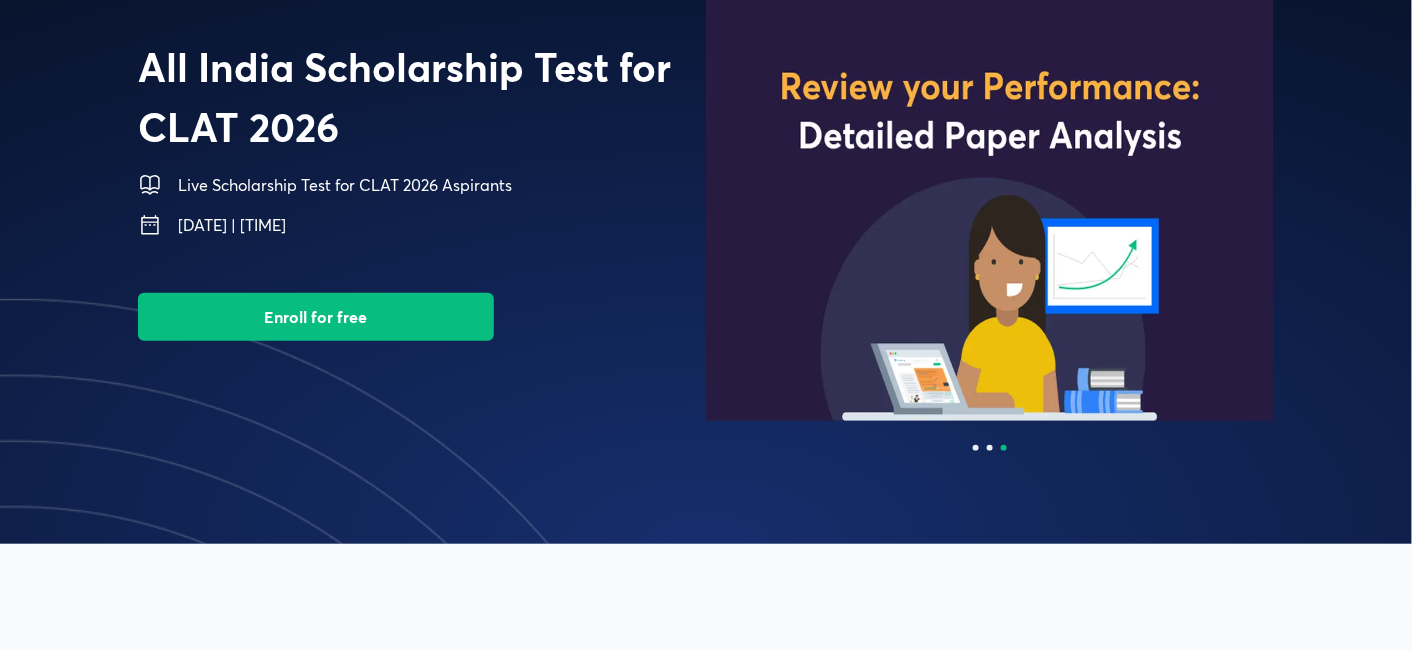 scroll, scrollTop: 333, scrollLeft: 0, axis: vertical 